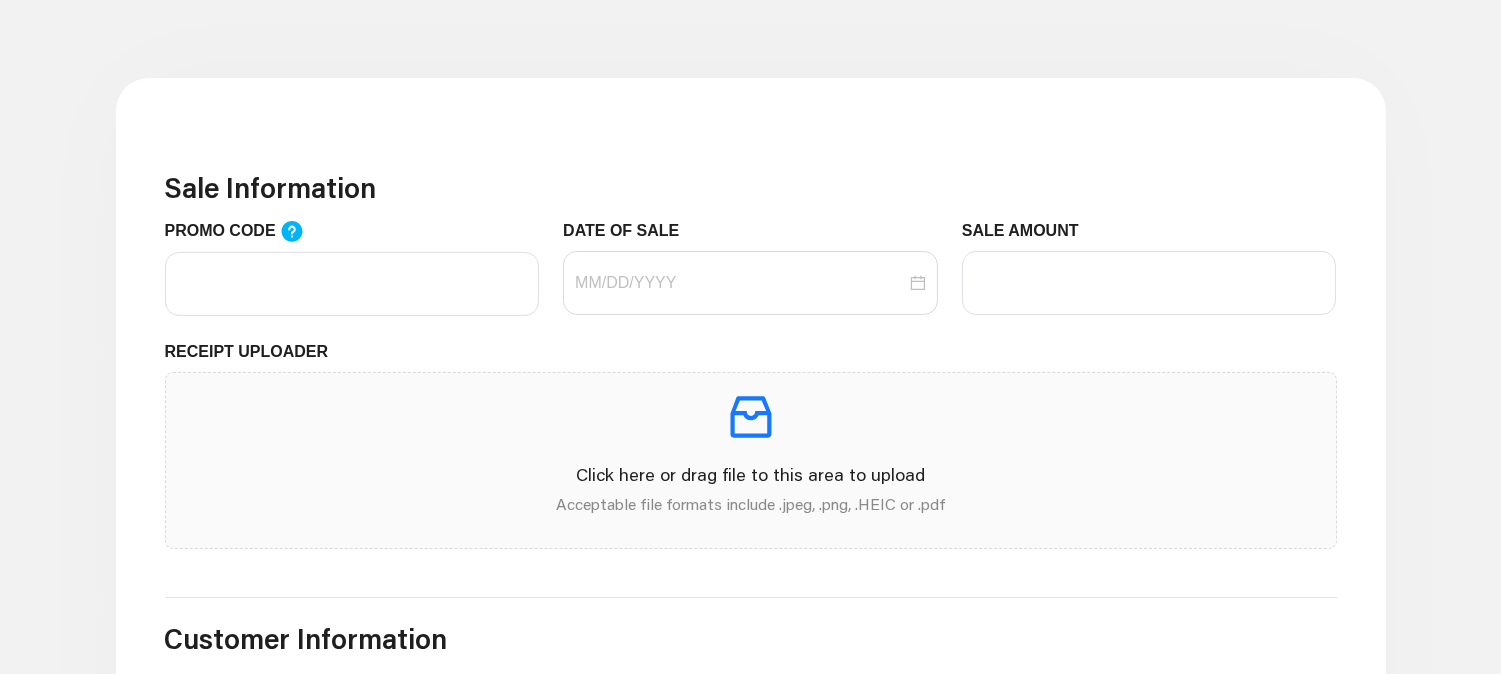 scroll, scrollTop: 666, scrollLeft: 0, axis: vertical 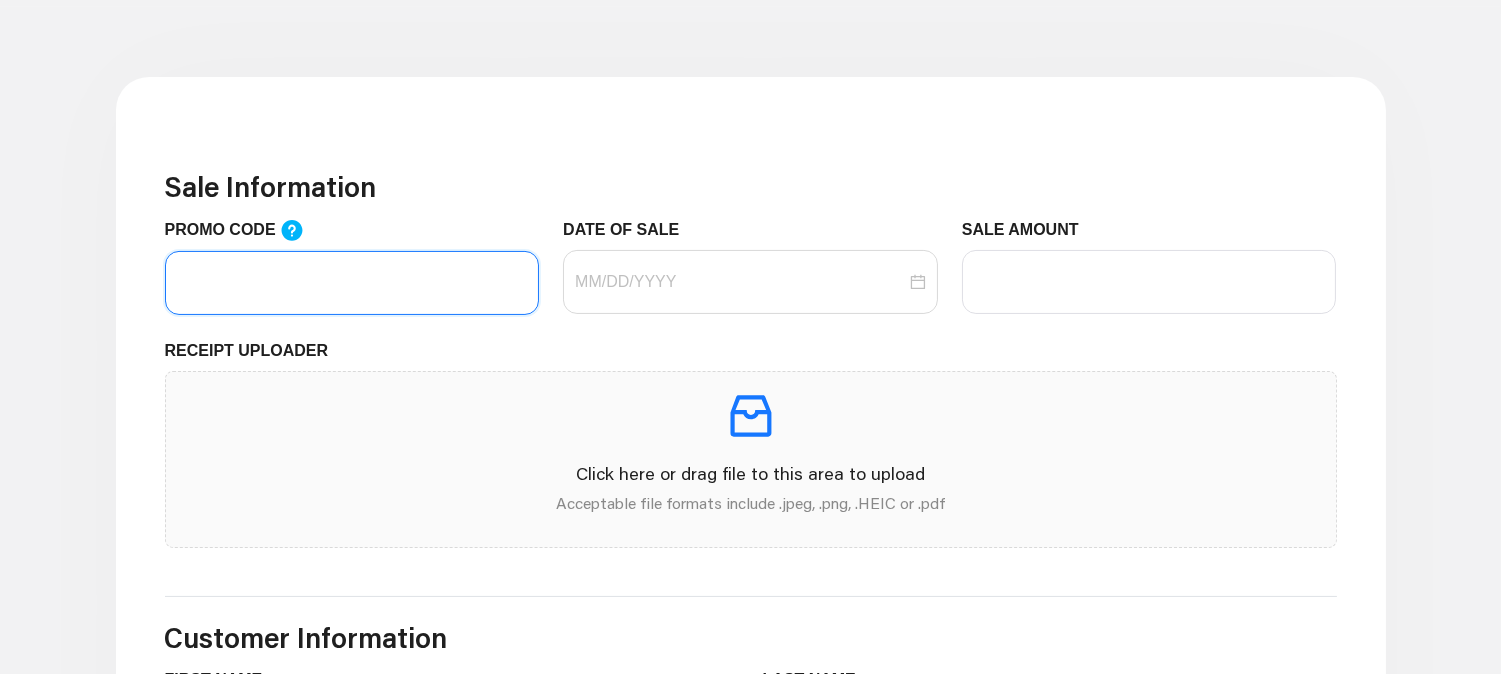 click on "PROMO CODE" at bounding box center (352, 283) 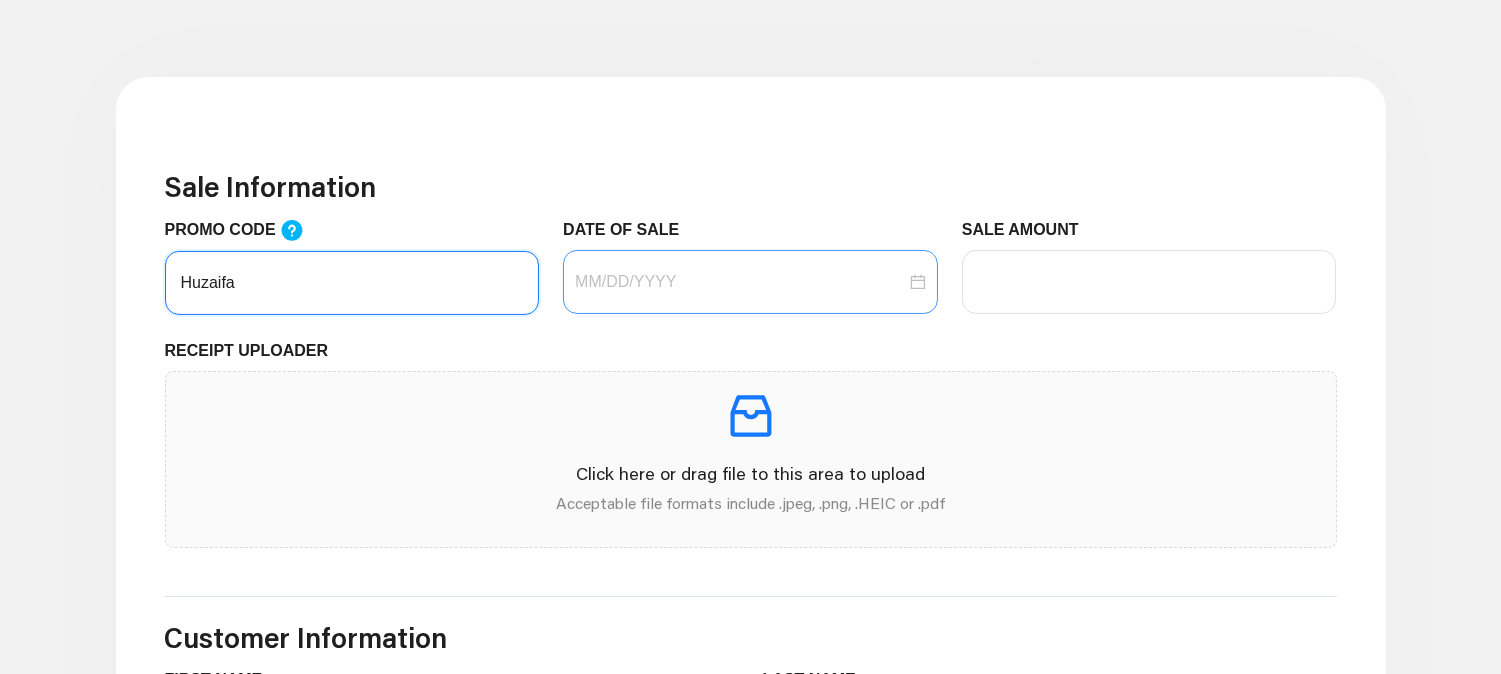 type on "Huzaifa" 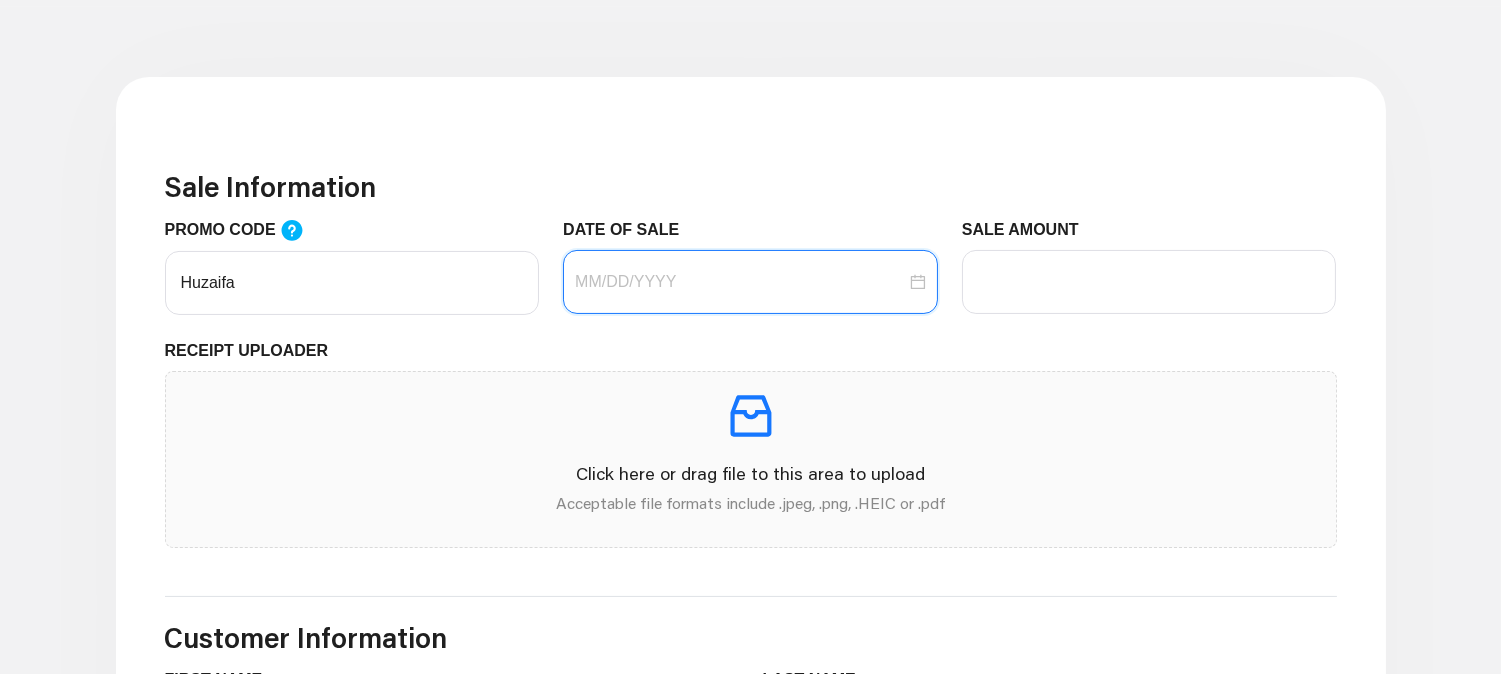 click on "DATE OF SALE" at bounding box center [740, 282] 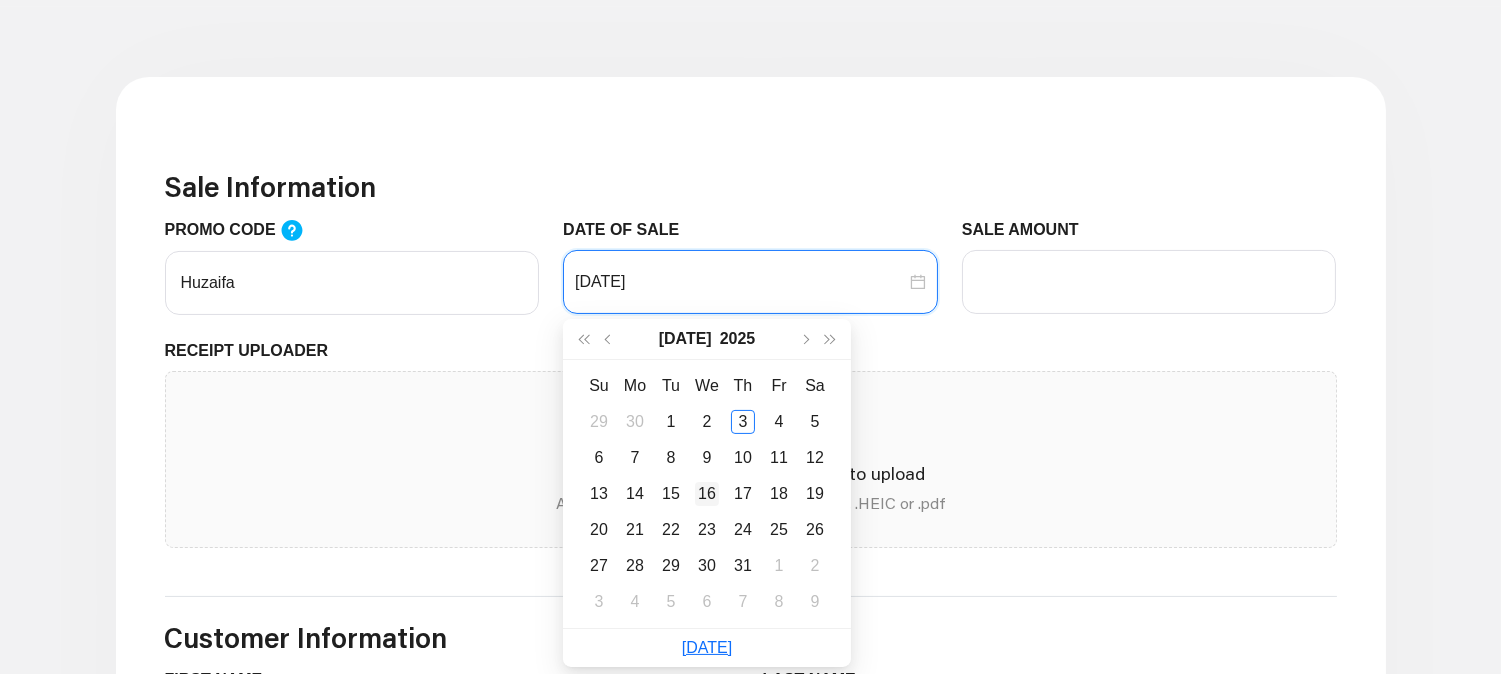 type on "[DATE]" 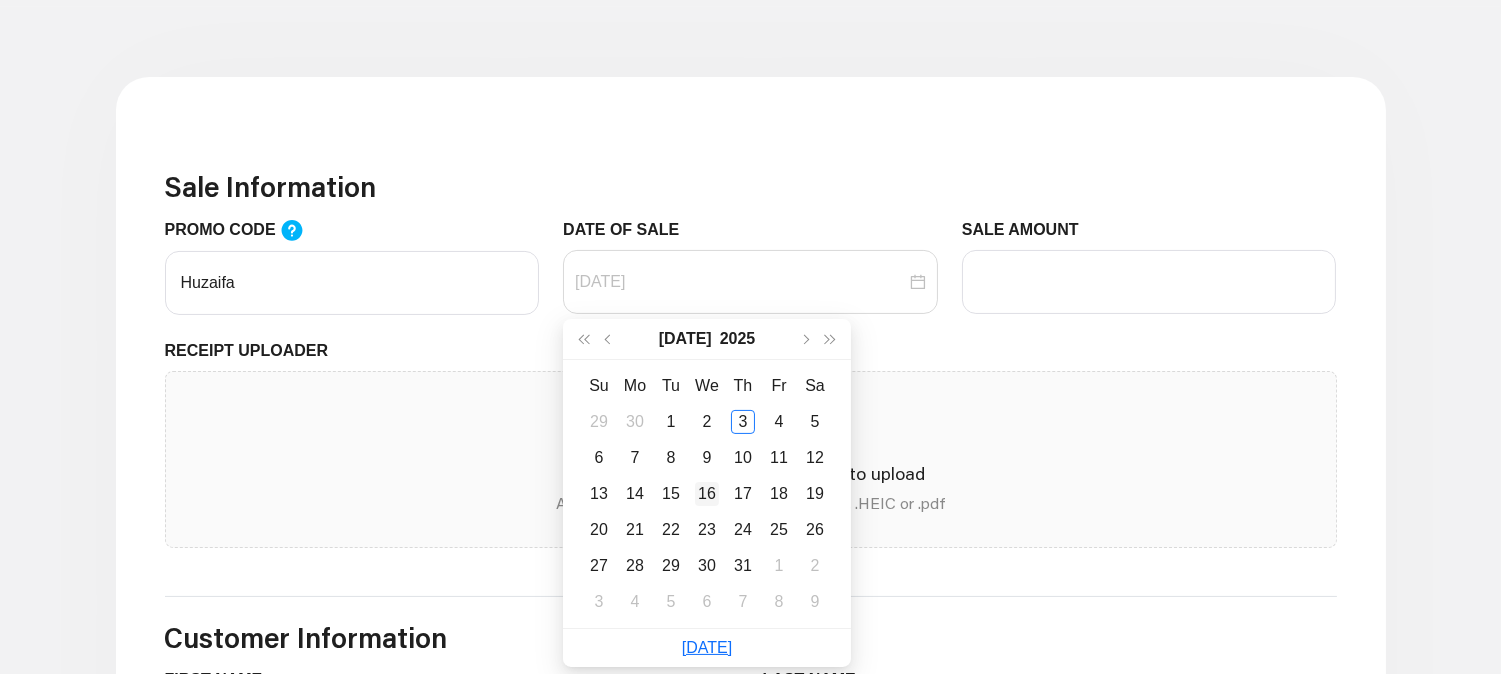 click on "16" at bounding box center [707, 494] 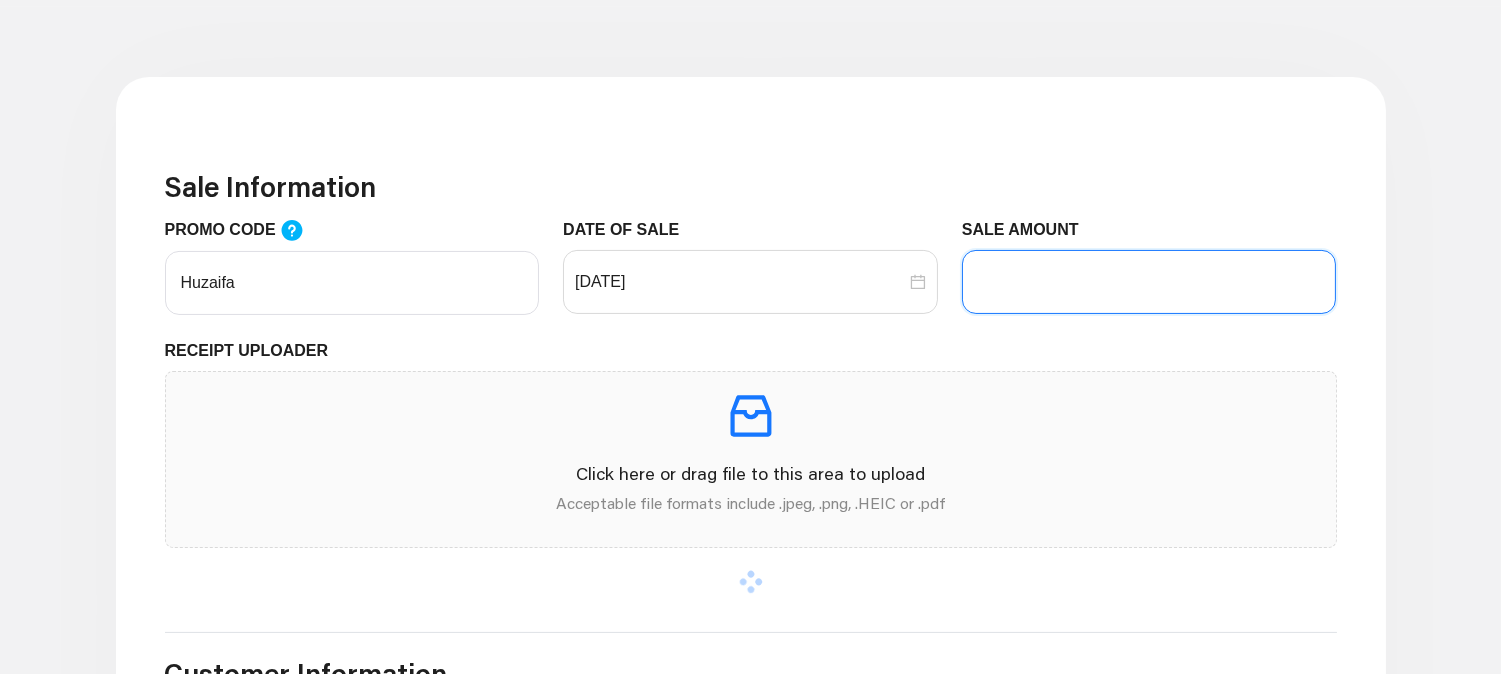 click on "SALE AMOUNT" at bounding box center [1149, 282] 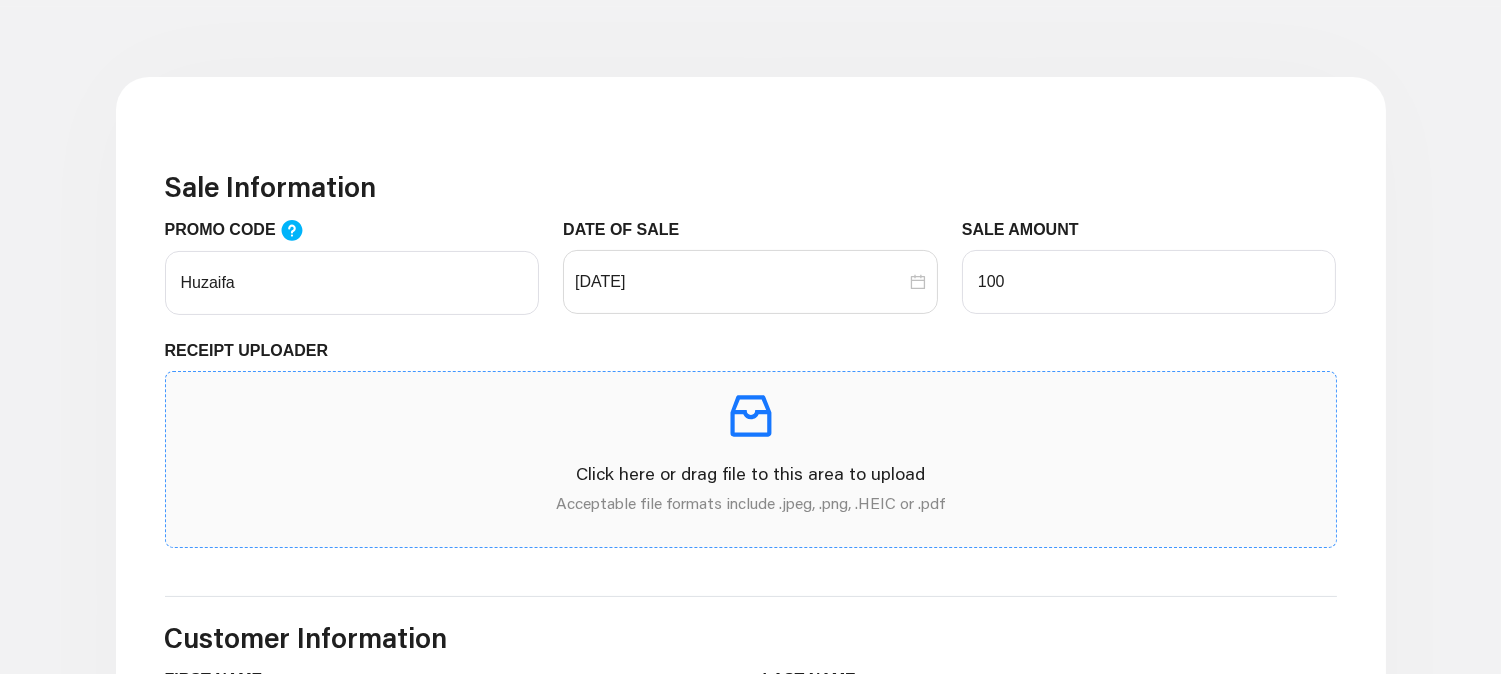 click at bounding box center [751, 416] 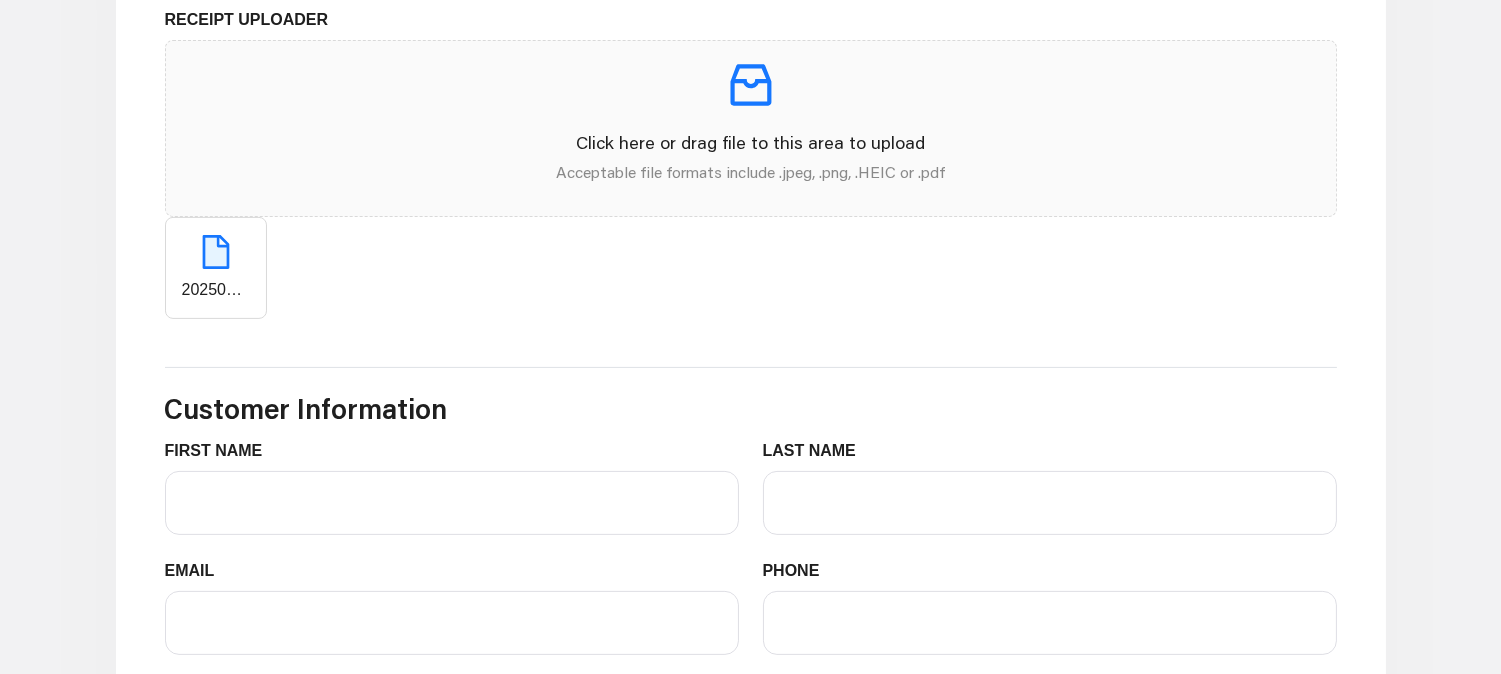scroll, scrollTop: 1111, scrollLeft: 0, axis: vertical 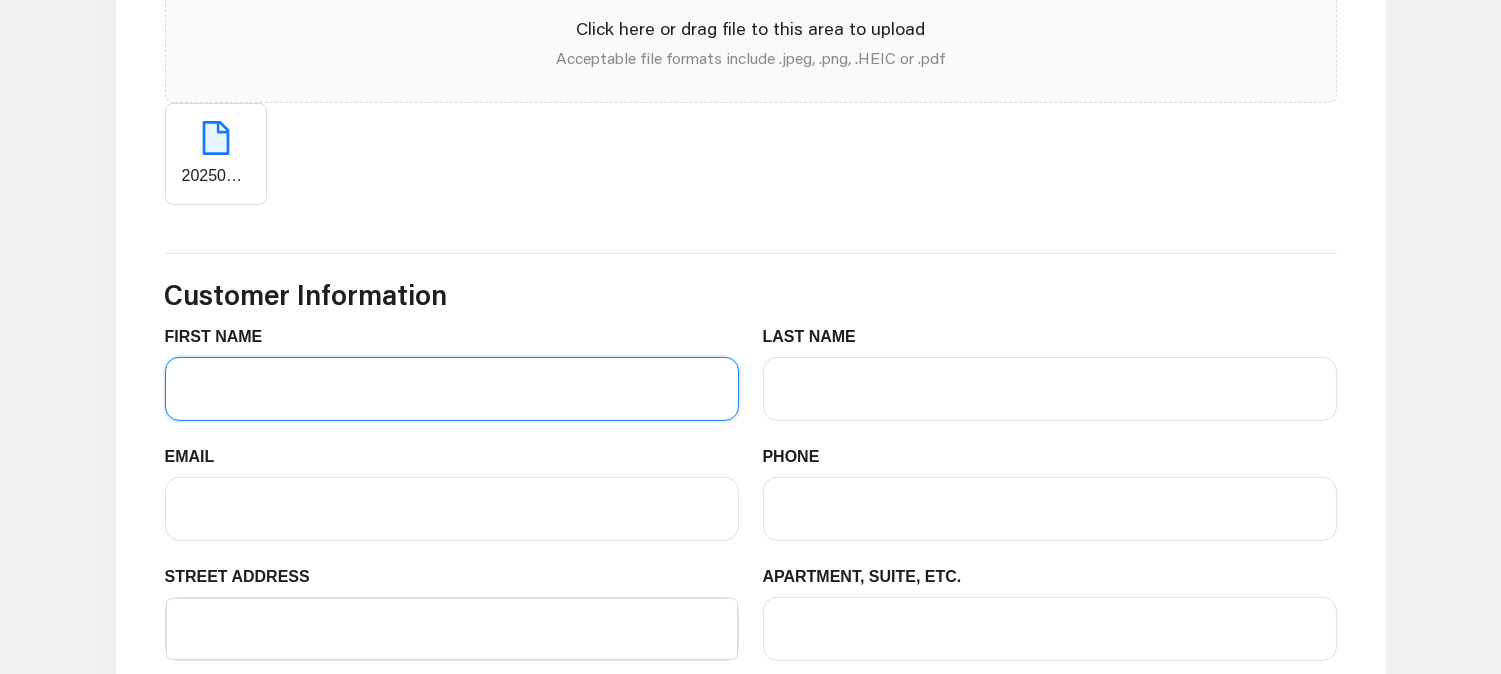 click on "FIRST NAME" at bounding box center (452, 389) 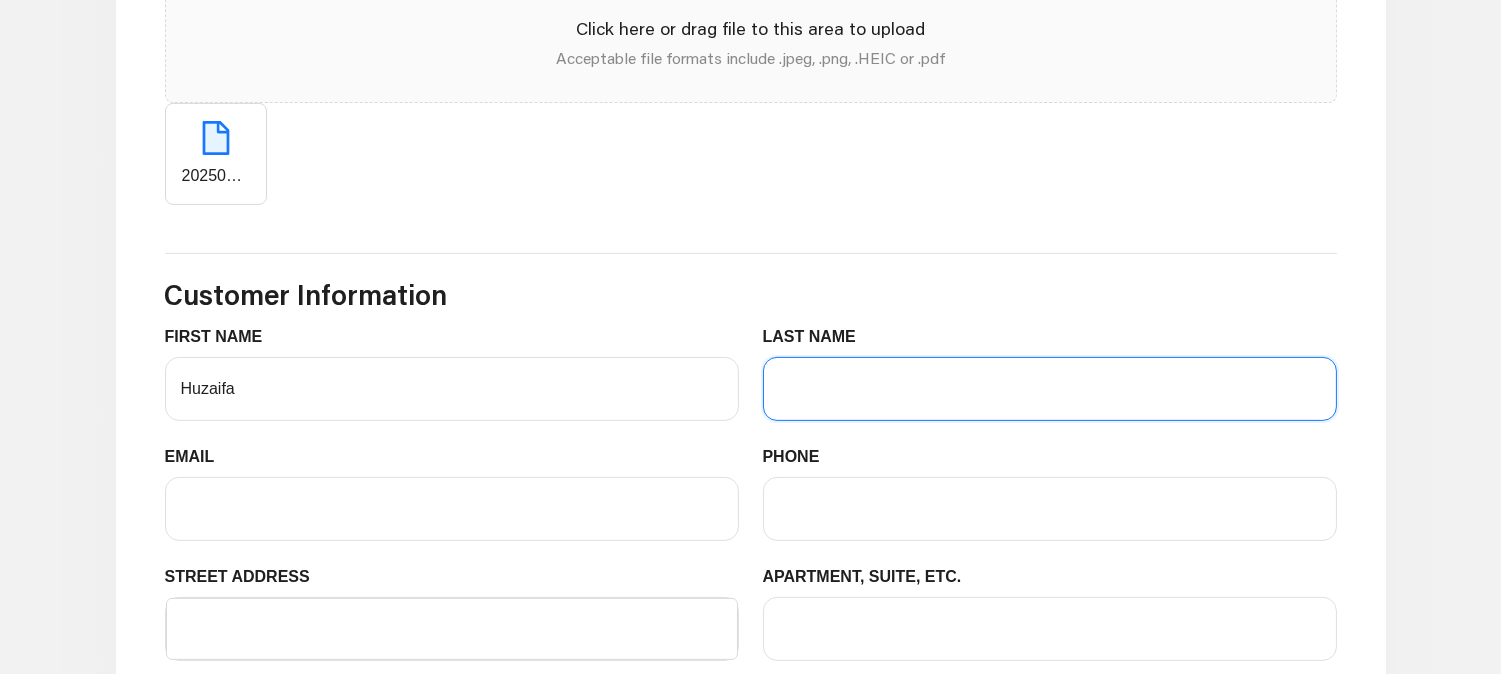 click on "LAST NAME" at bounding box center [1050, 389] 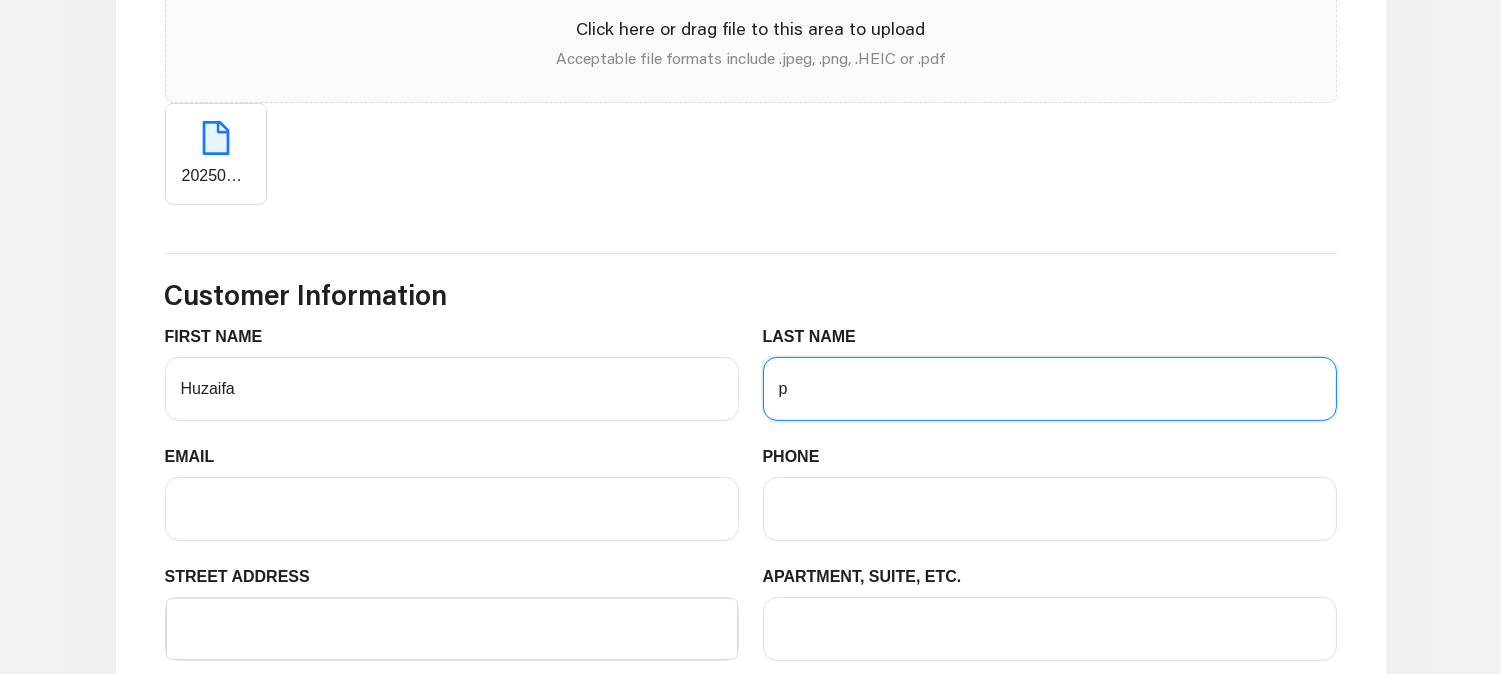 type on "Pimapri" 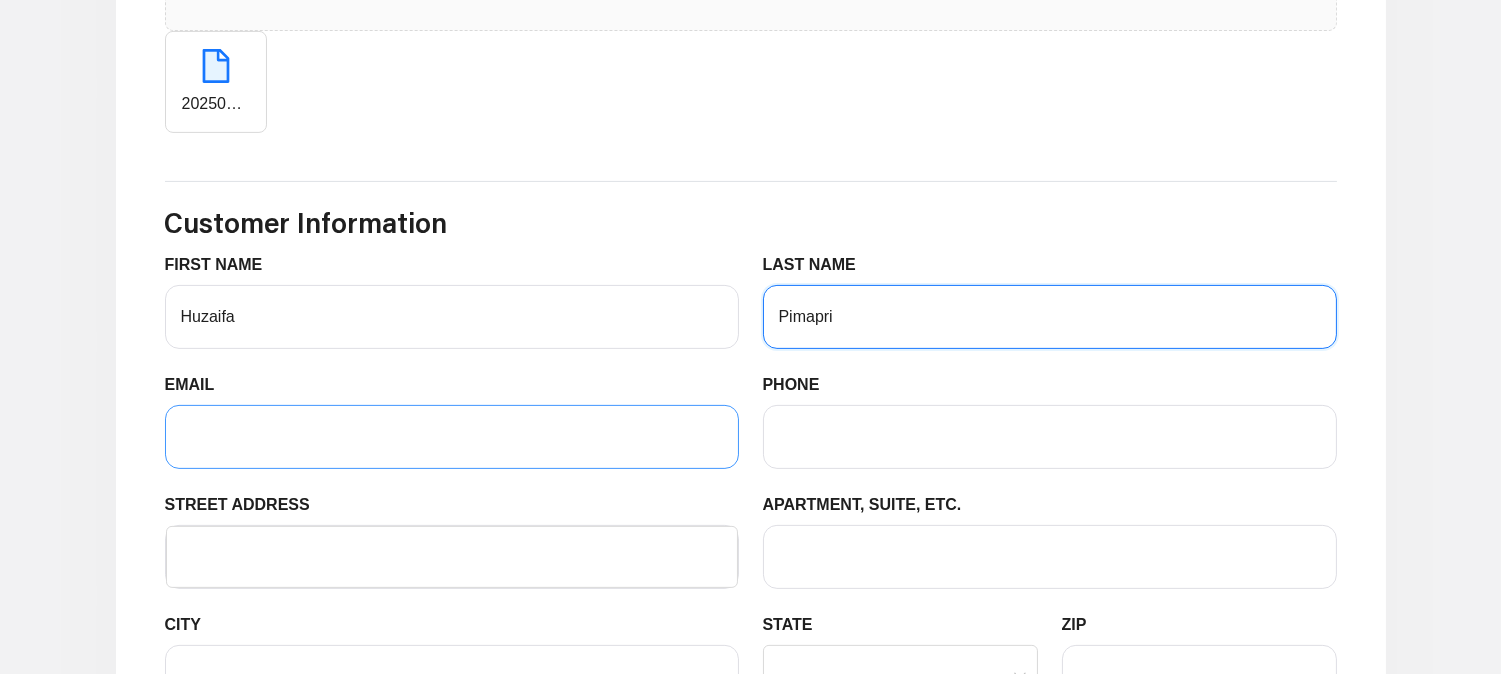 scroll, scrollTop: 1333, scrollLeft: 0, axis: vertical 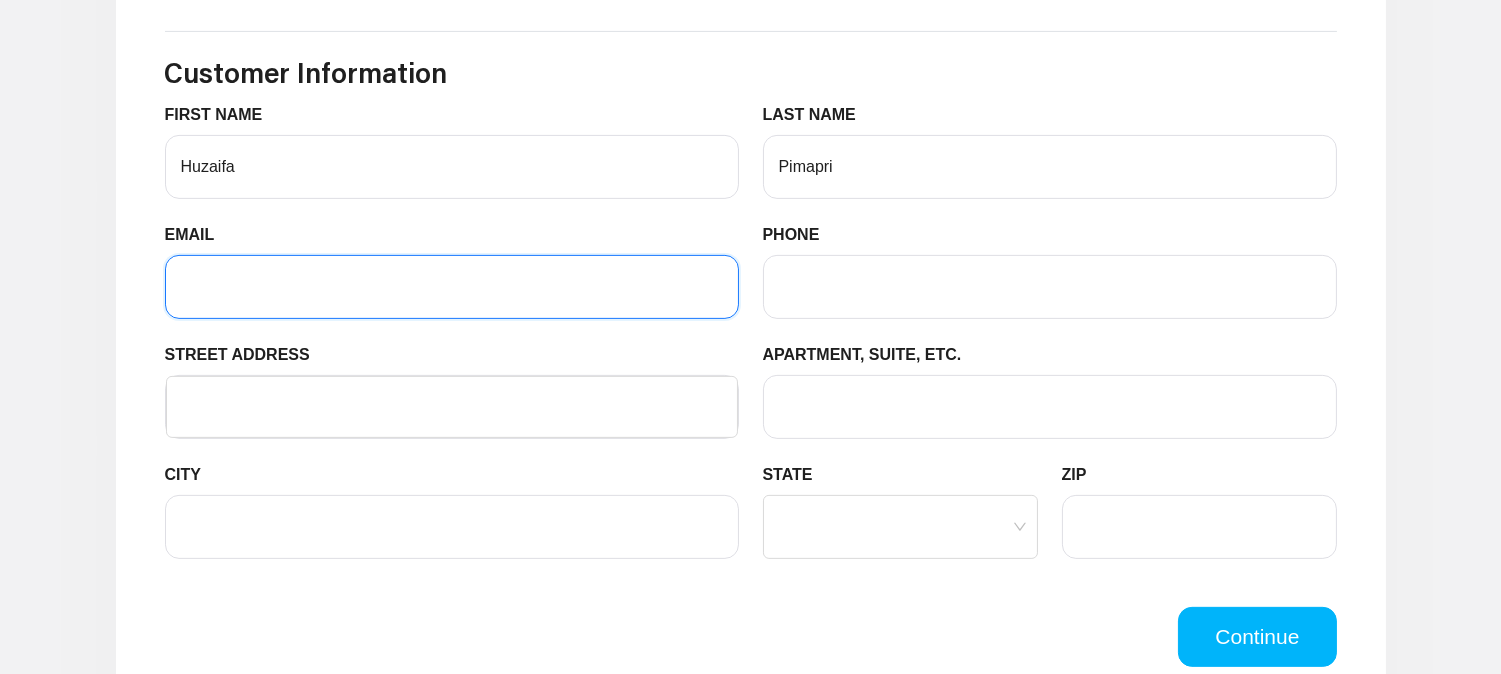 click on "EMAIL" at bounding box center [452, 287] 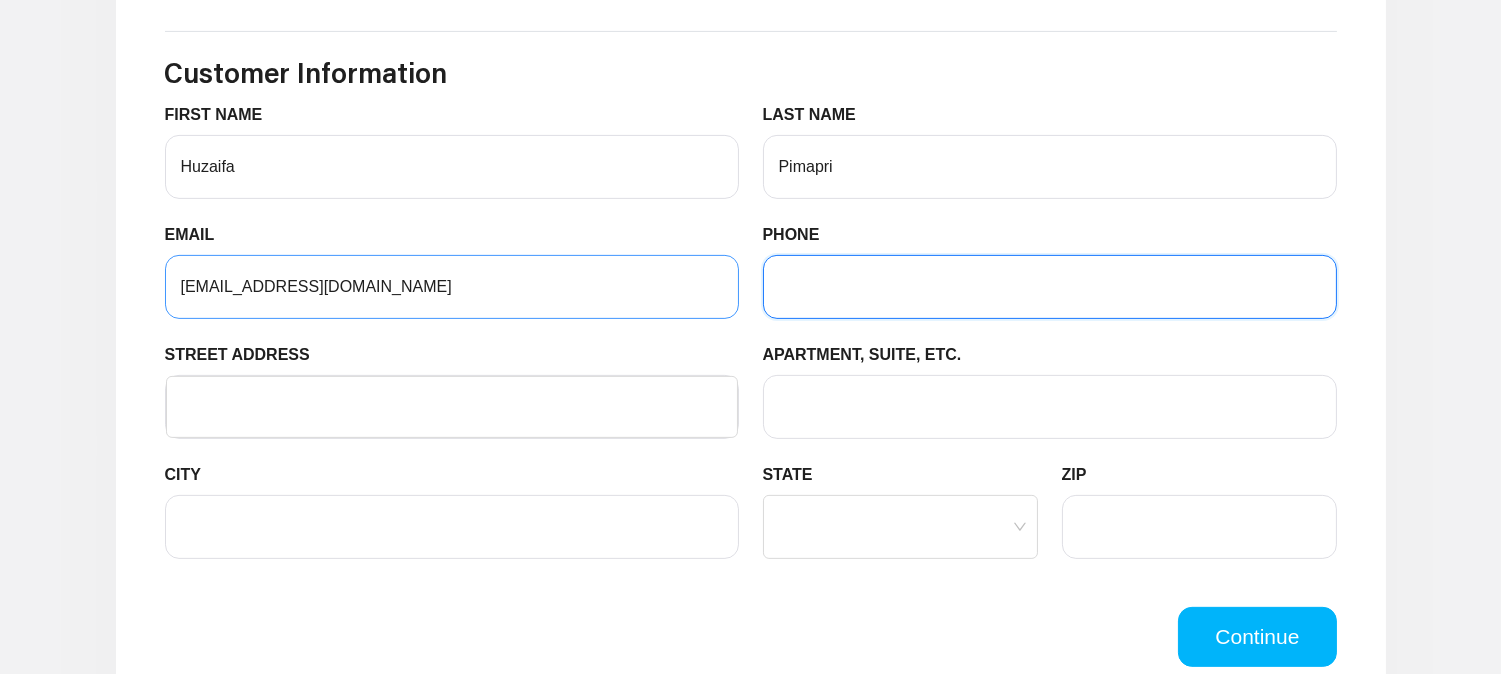 type on "9494079278" 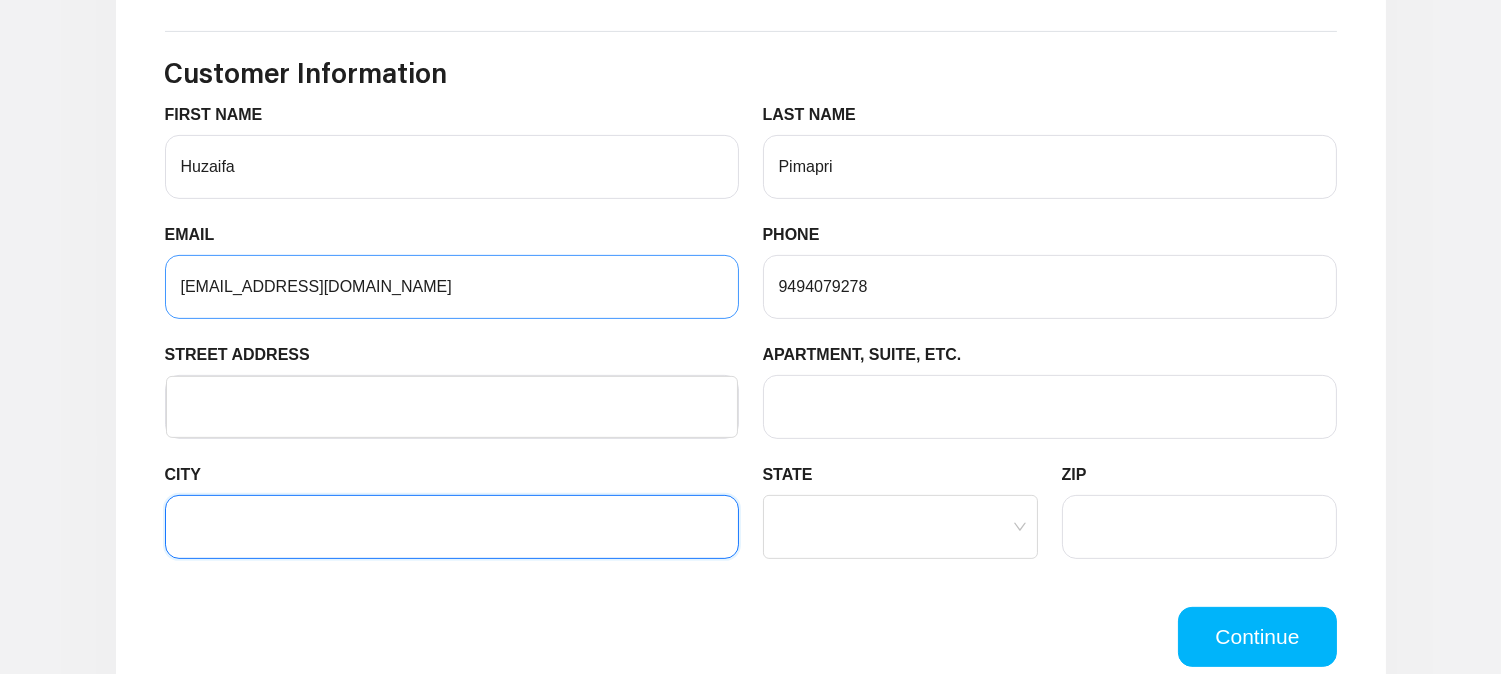 type on "[US_STATE]" 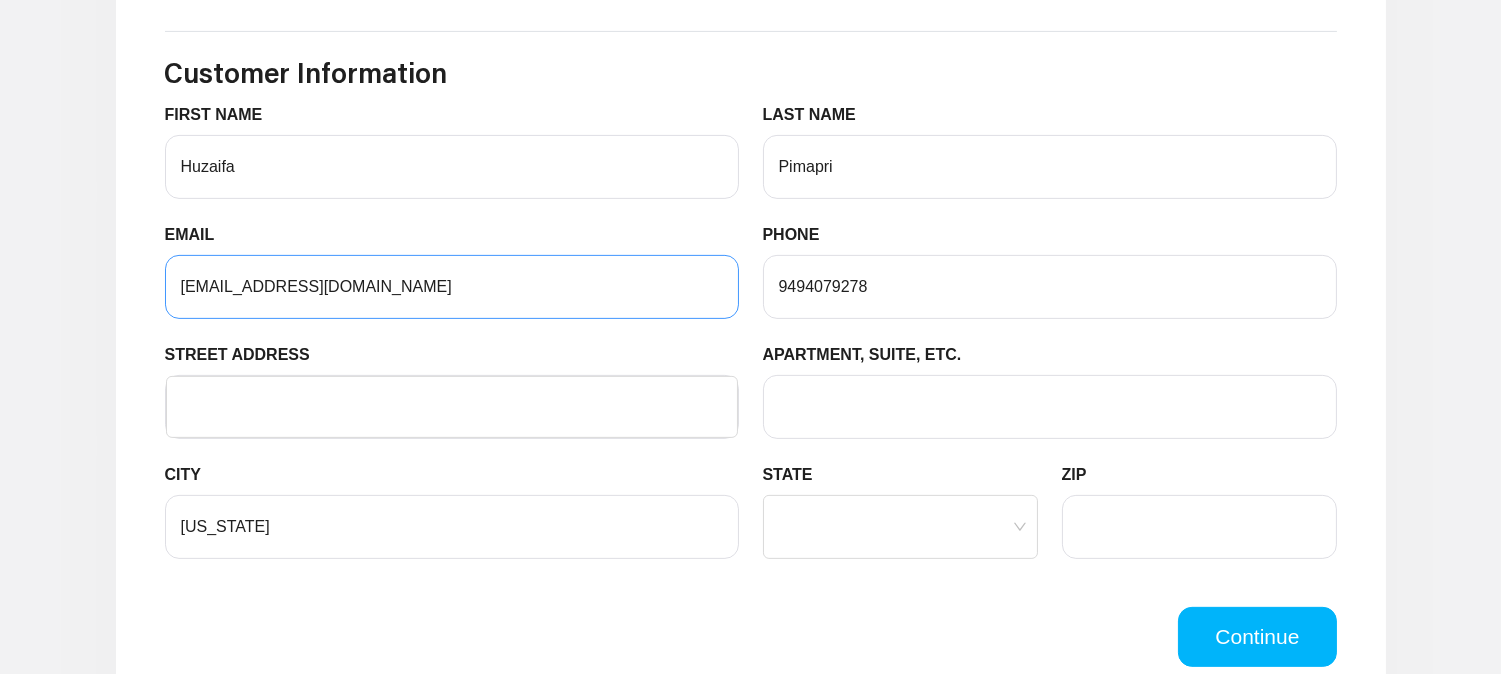 type on "Route 1" 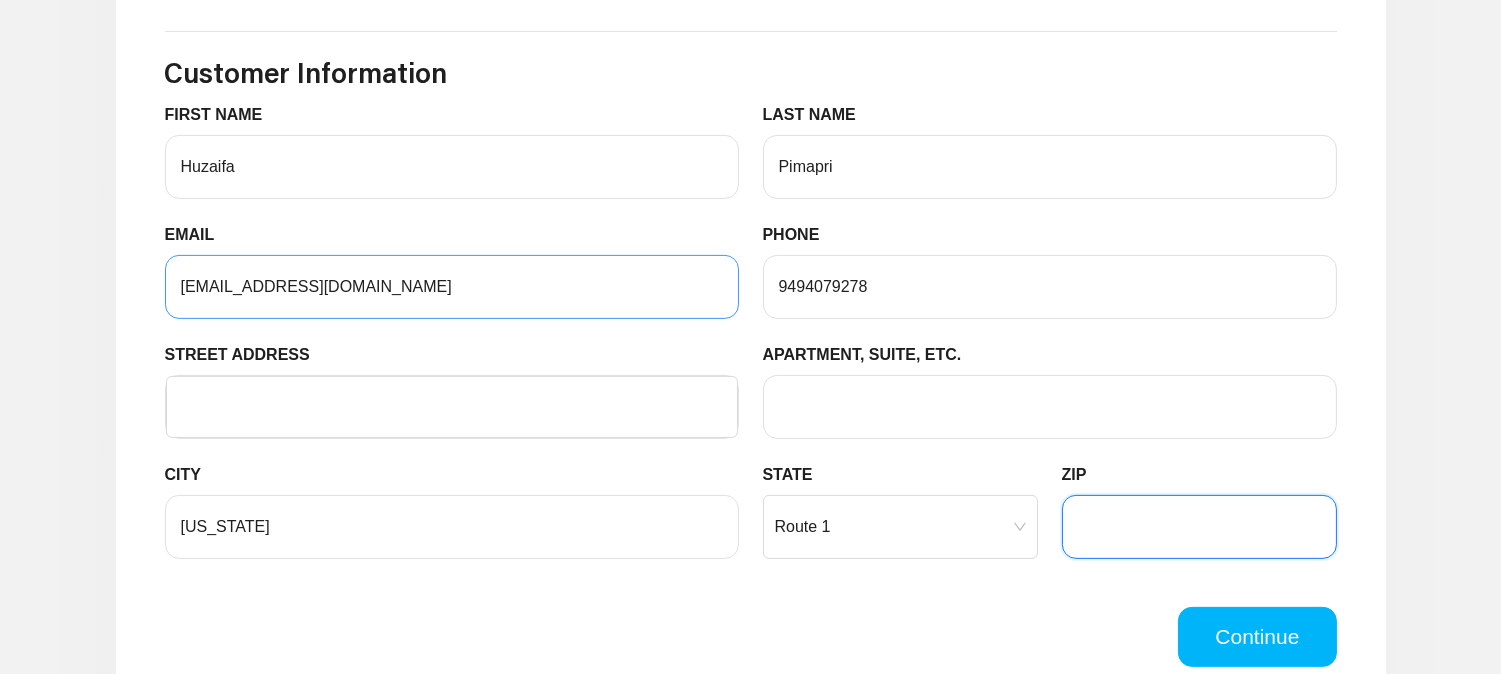 type on "10001" 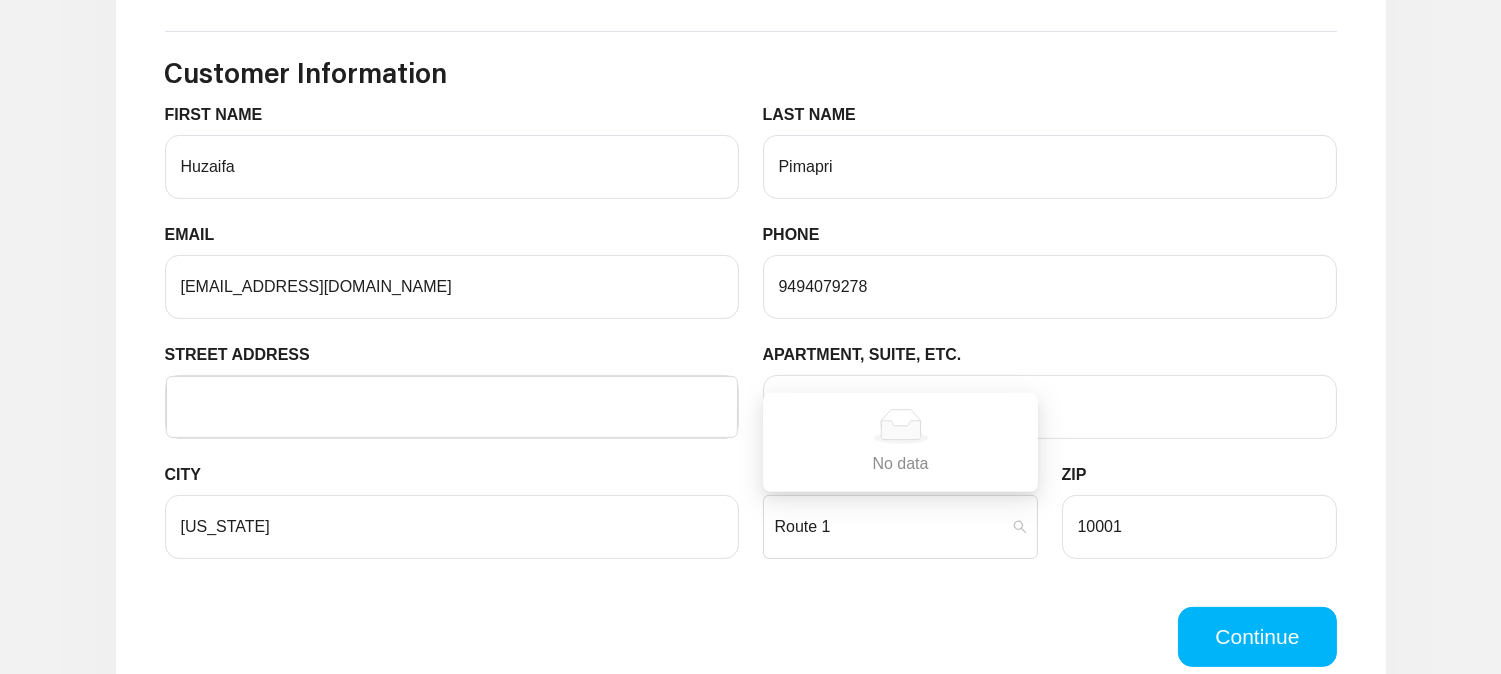 type 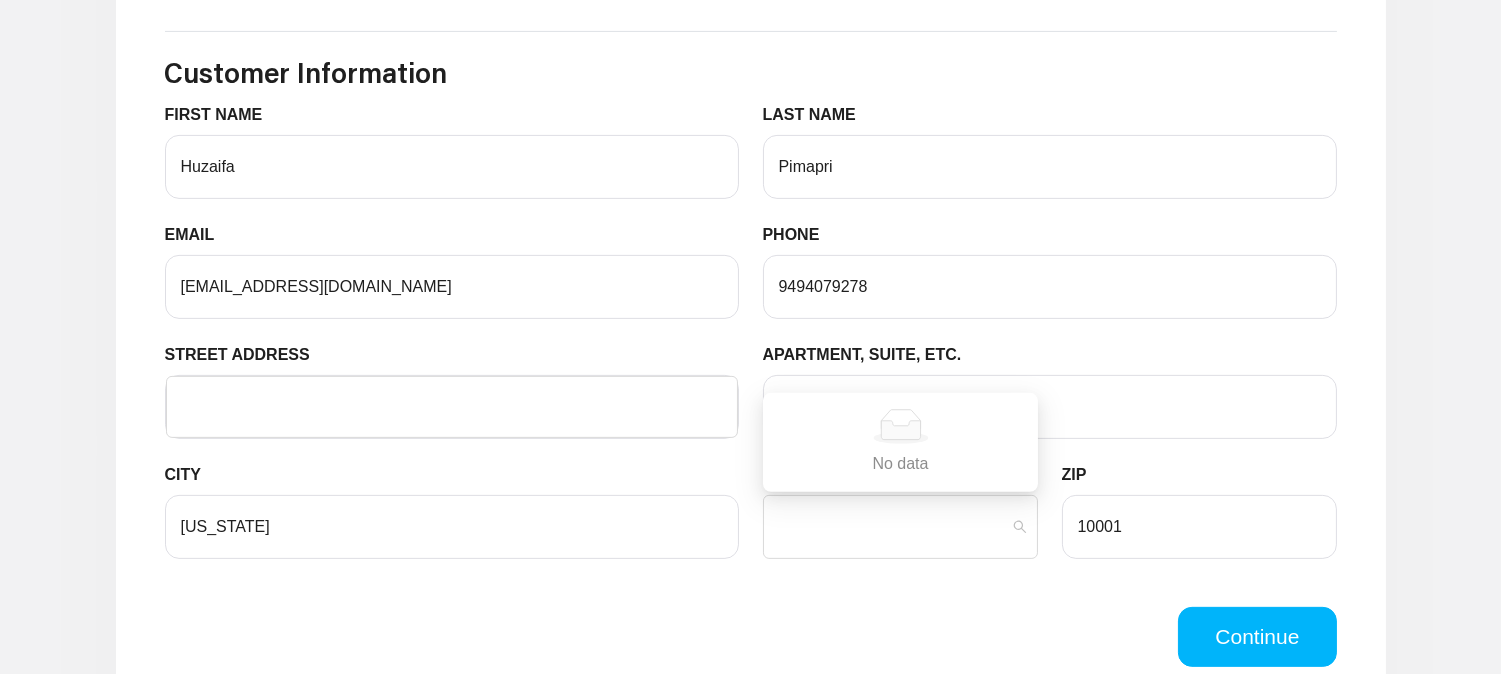 click on "STREET ADDRESS" at bounding box center (452, 359) 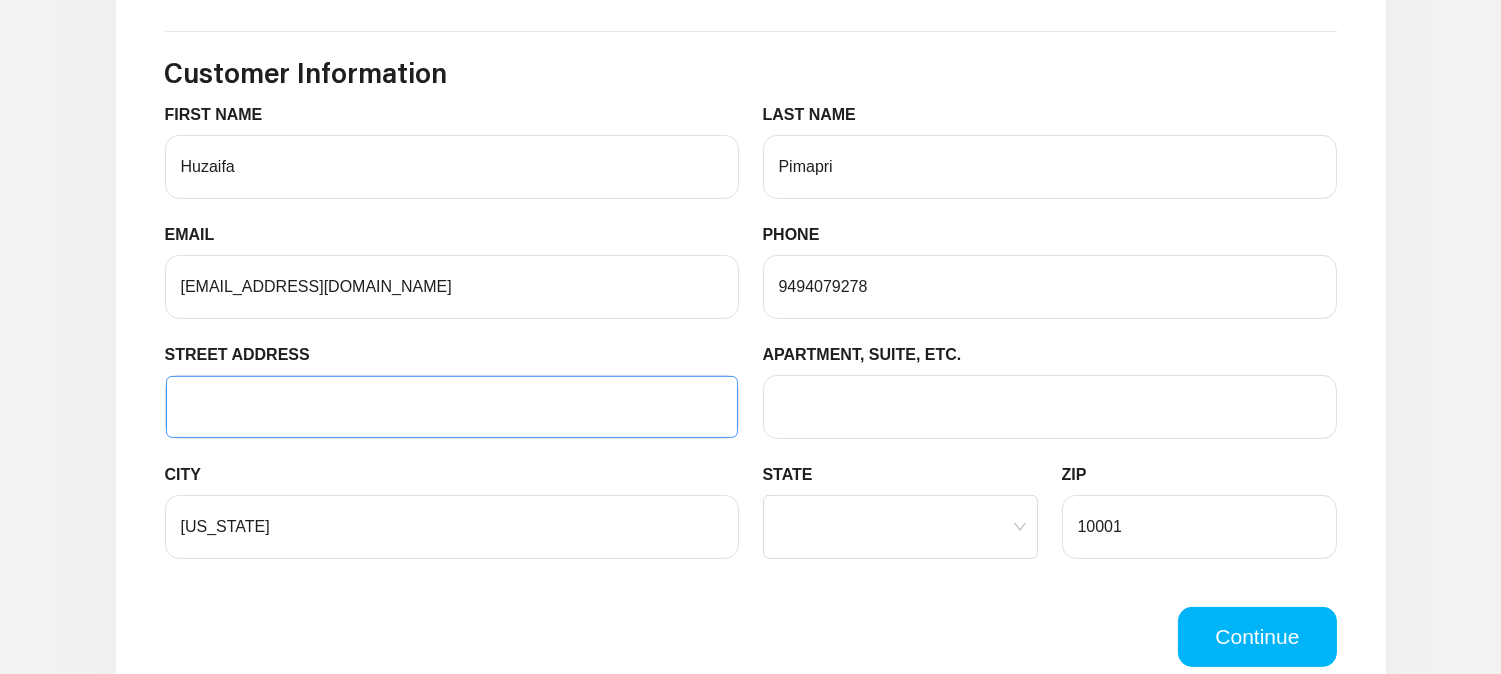 click on "STREET ADDRESS" at bounding box center (452, 407) 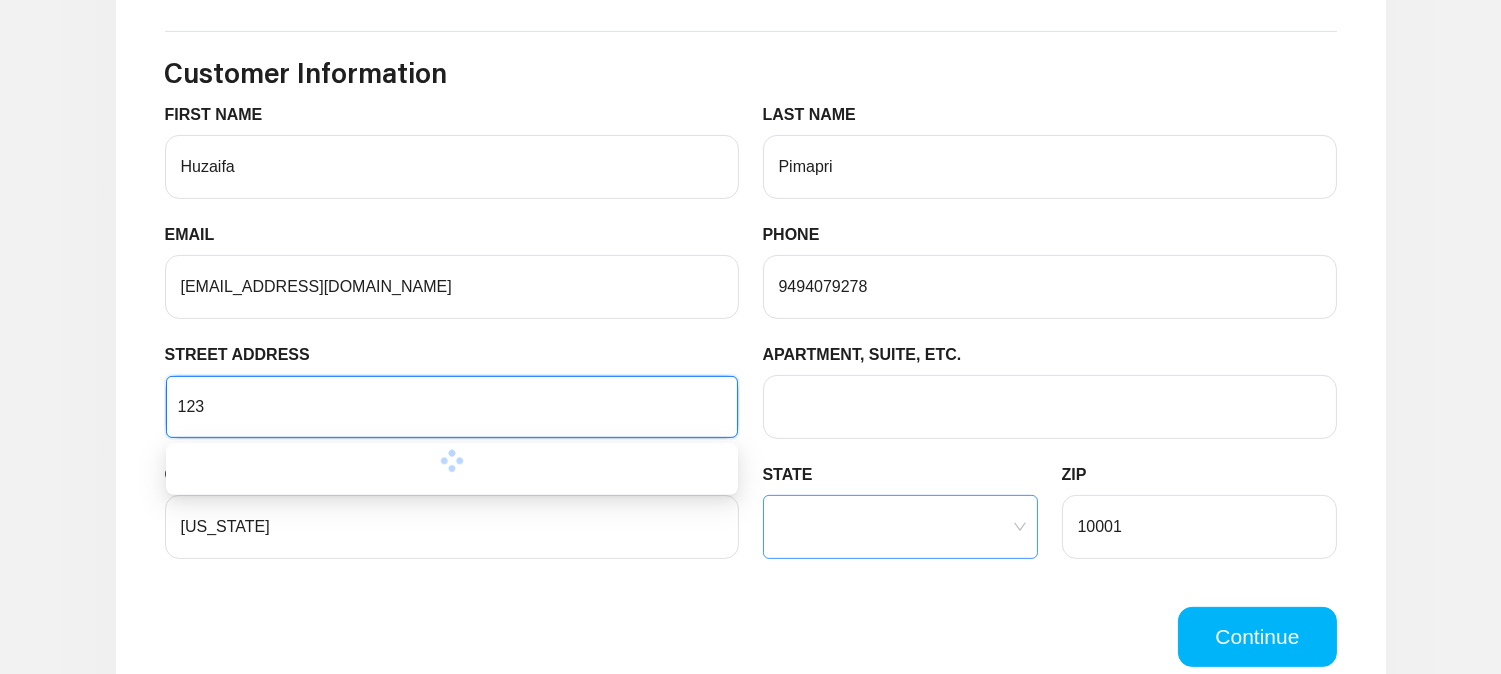 type on "123" 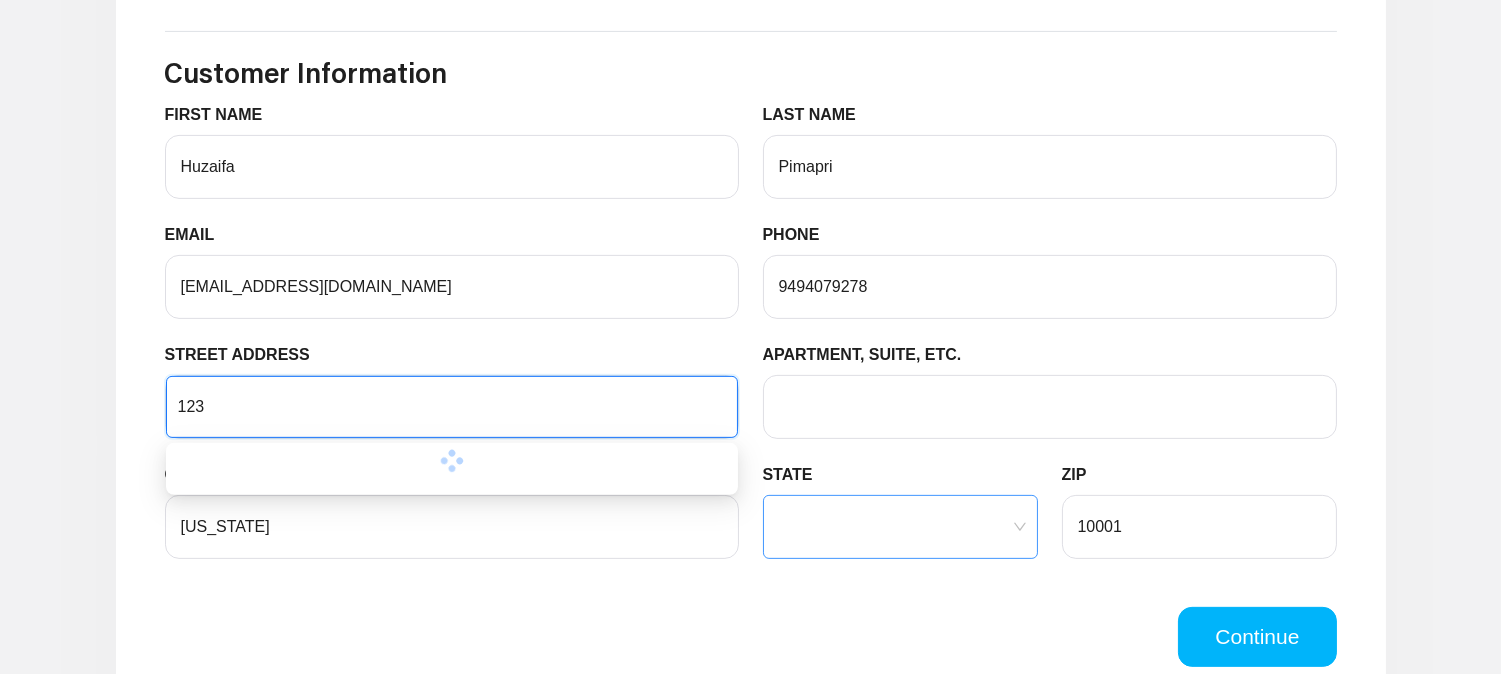 click on "STATE" at bounding box center (900, 527) 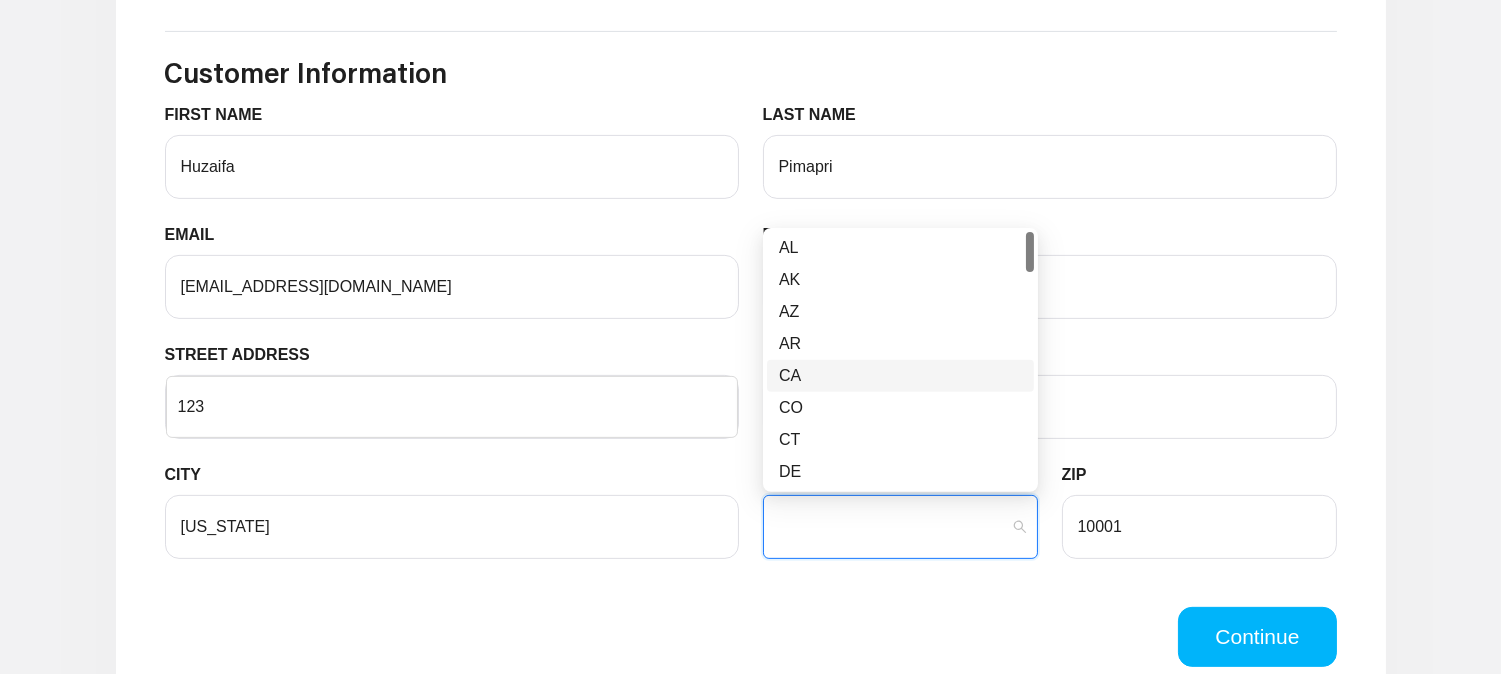 click on "CA" at bounding box center (900, 376) 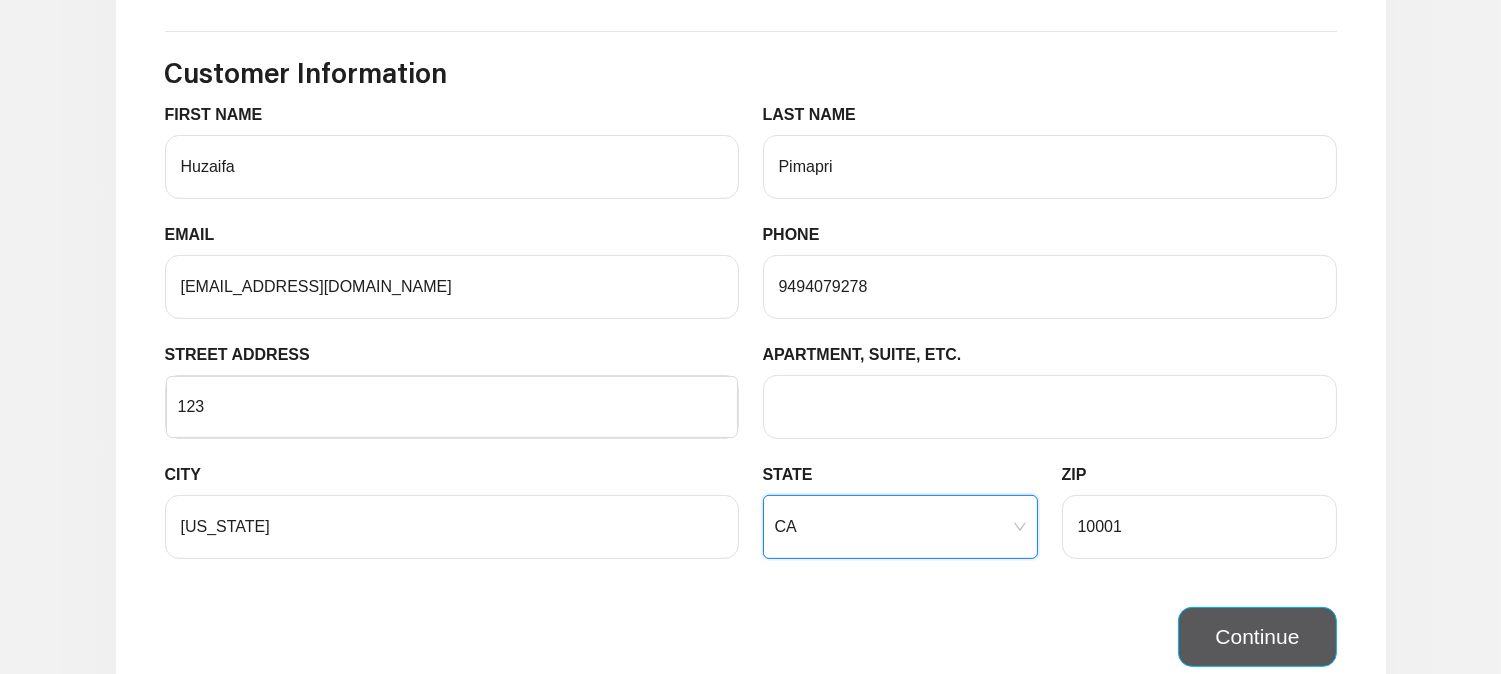 click on "Continue" at bounding box center (1257, 637) 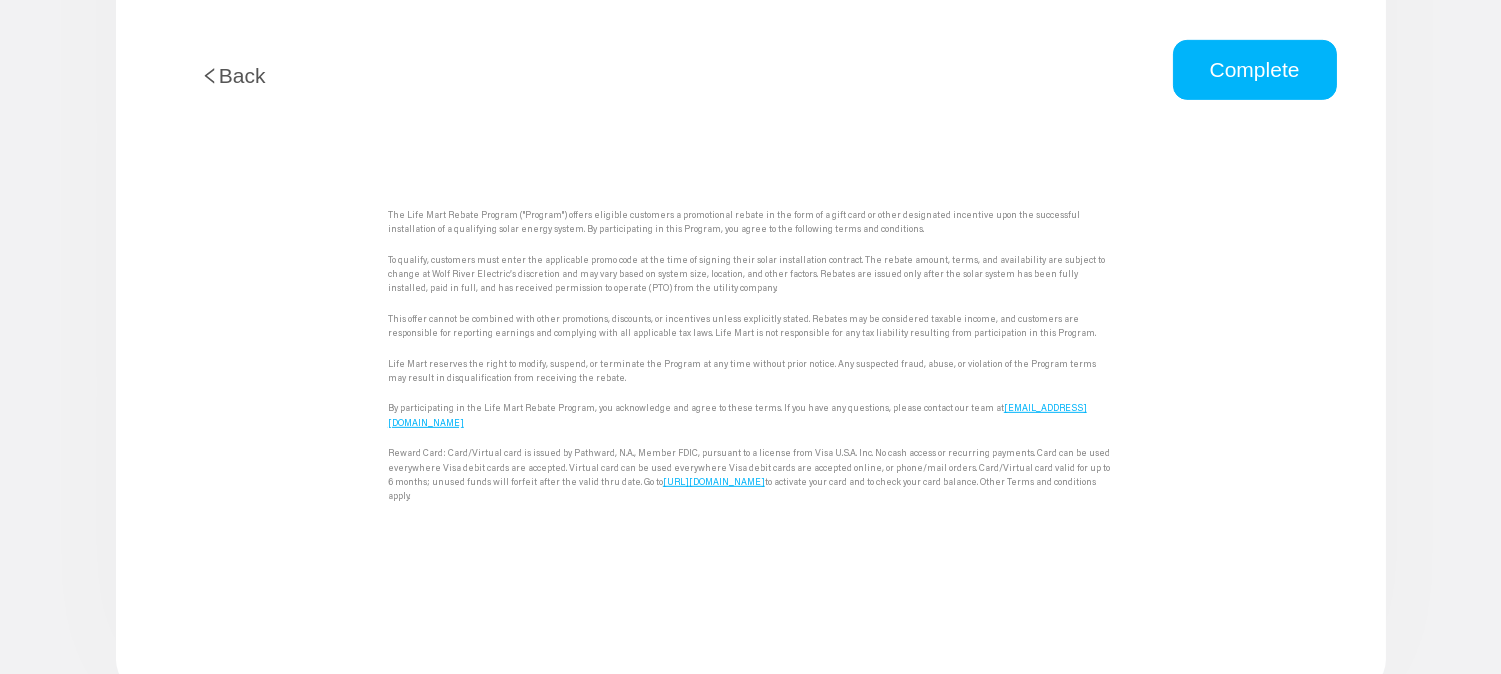scroll, scrollTop: 1850, scrollLeft: 0, axis: vertical 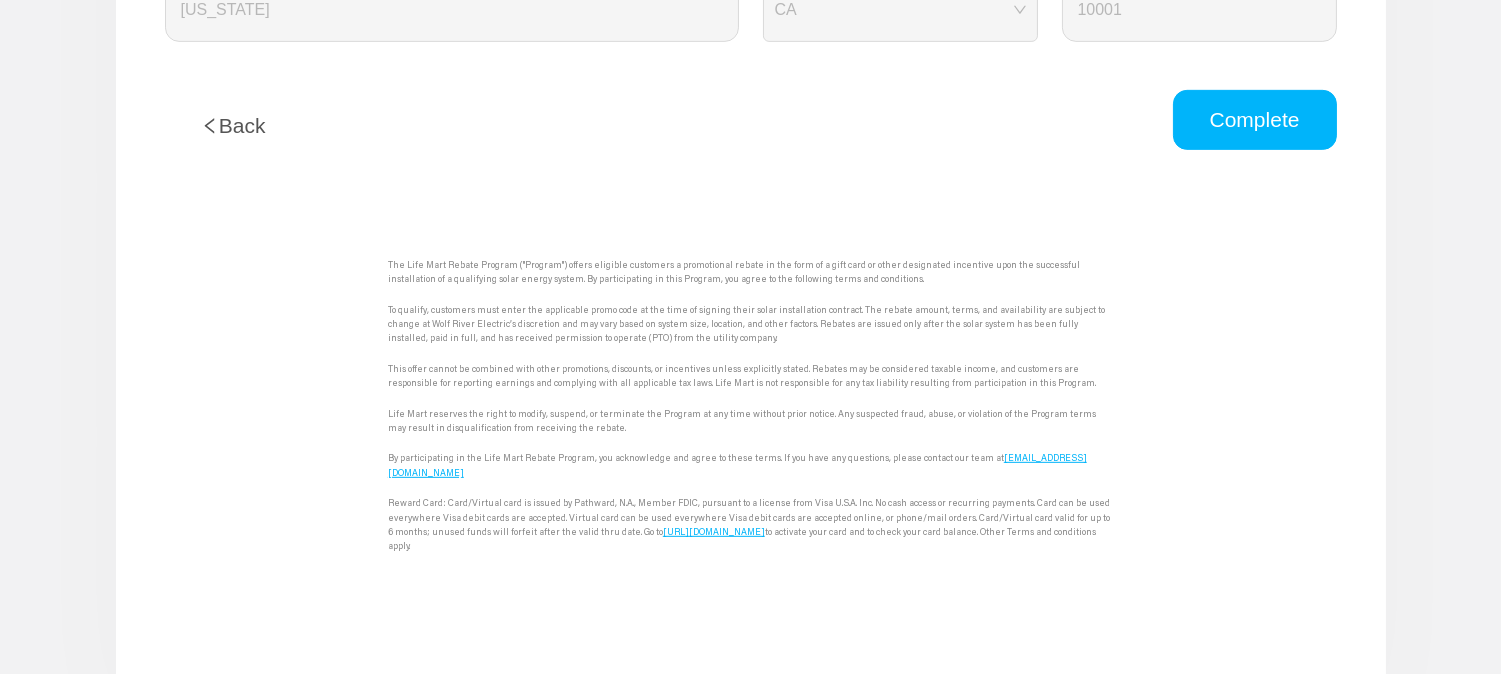 click on "Complete" at bounding box center [1255, 120] 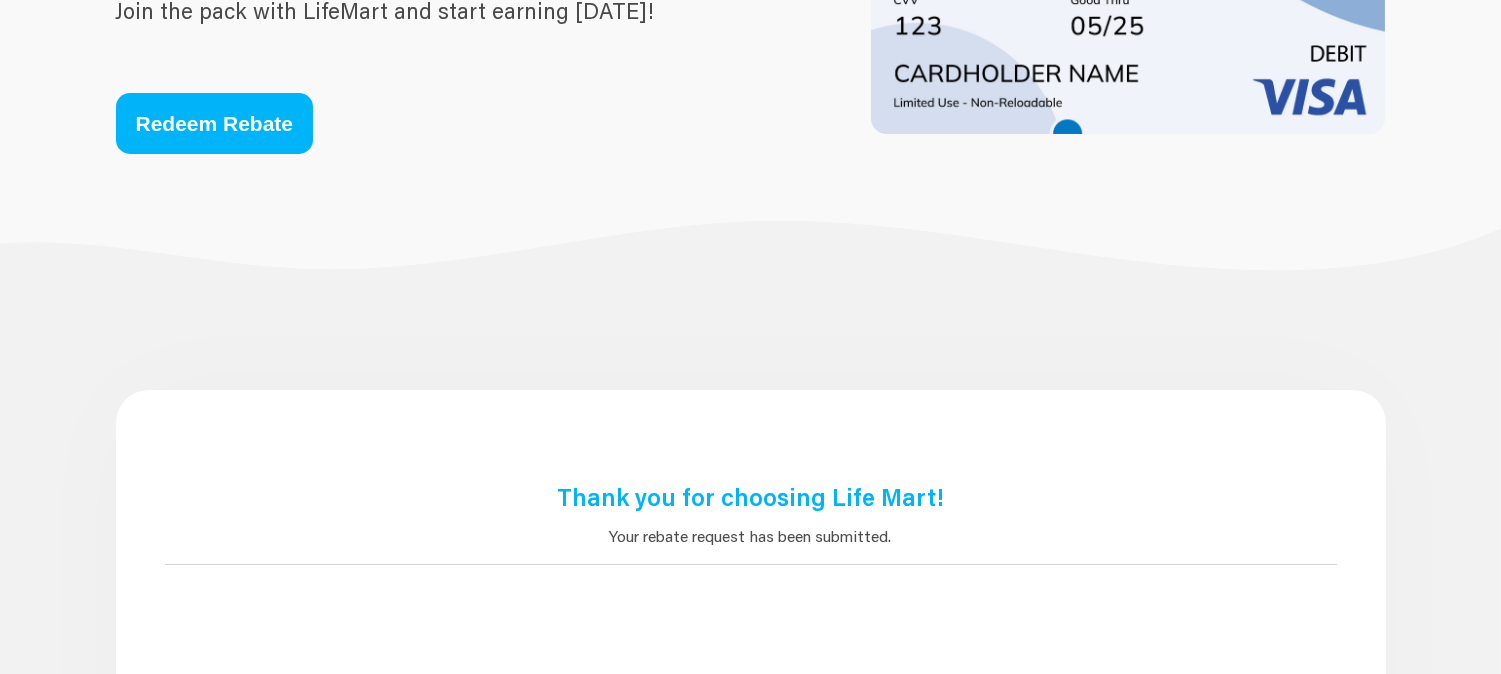 scroll, scrollTop: 444, scrollLeft: 0, axis: vertical 